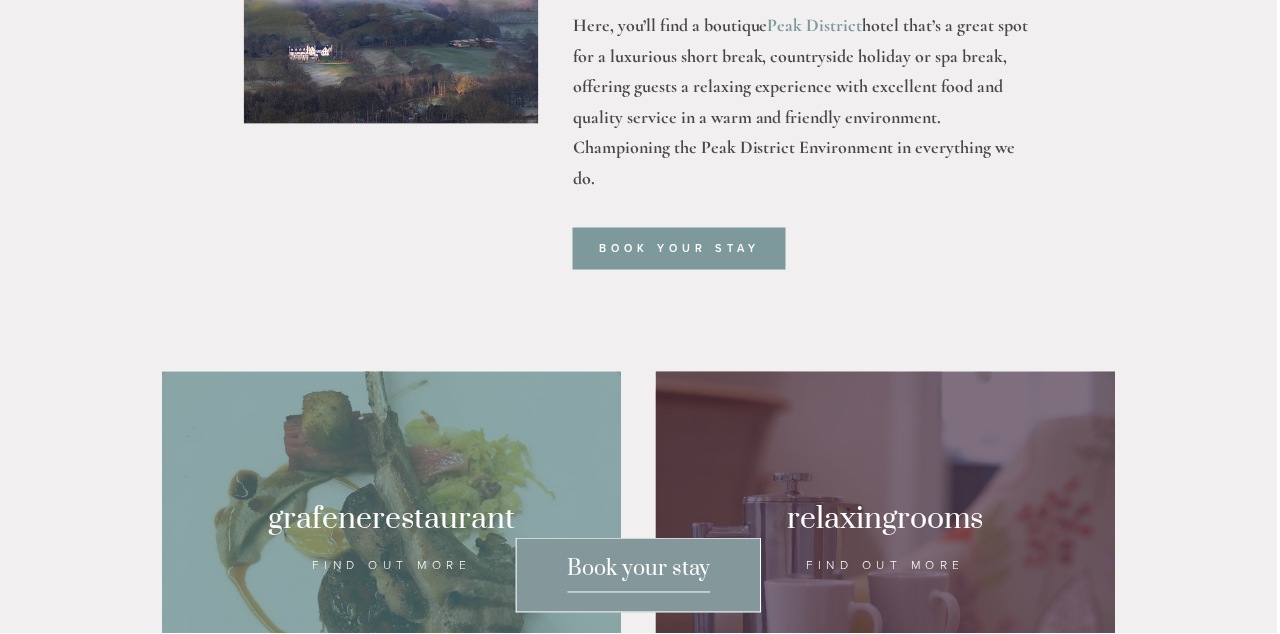 scroll, scrollTop: 727, scrollLeft: 0, axis: vertical 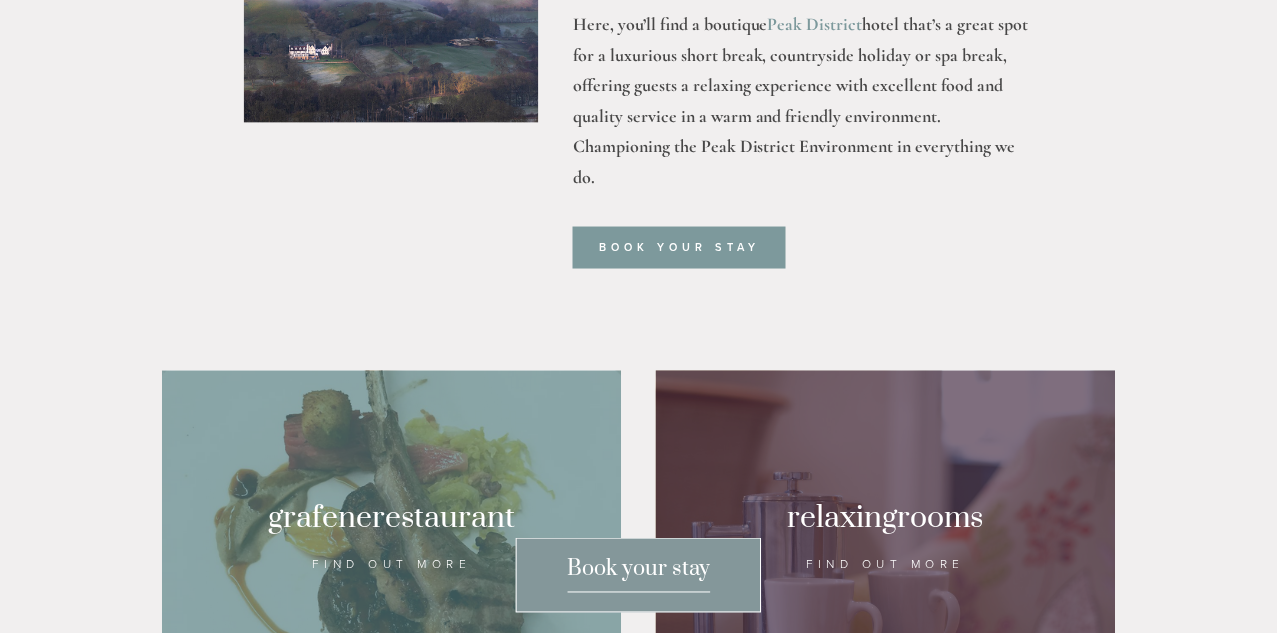 click on "Book your stay" at bounding box center (680, 248) 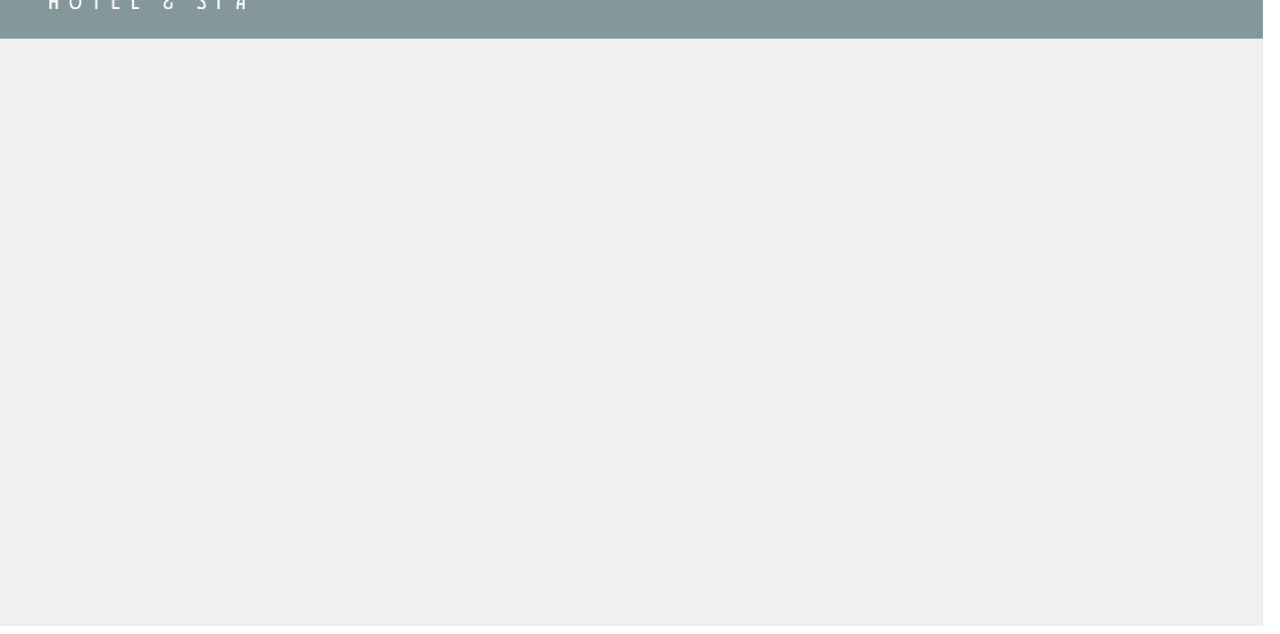scroll, scrollTop: 62, scrollLeft: 0, axis: vertical 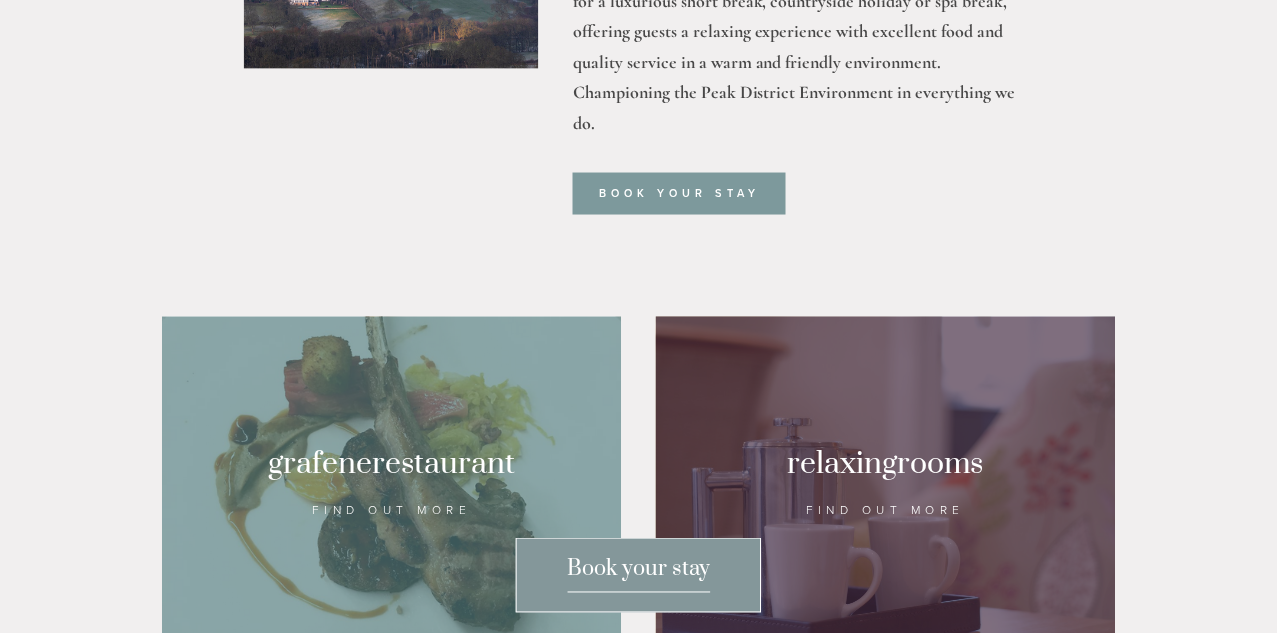 click on "Book your stay" at bounding box center (680, 194) 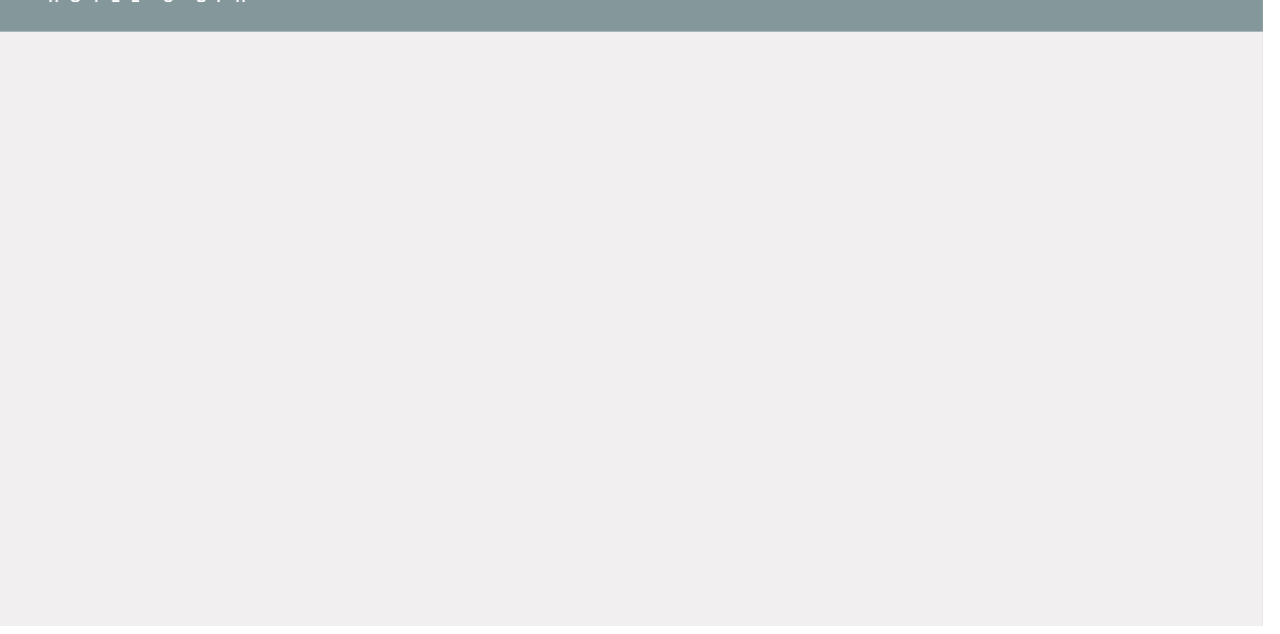 scroll, scrollTop: 0, scrollLeft: 0, axis: both 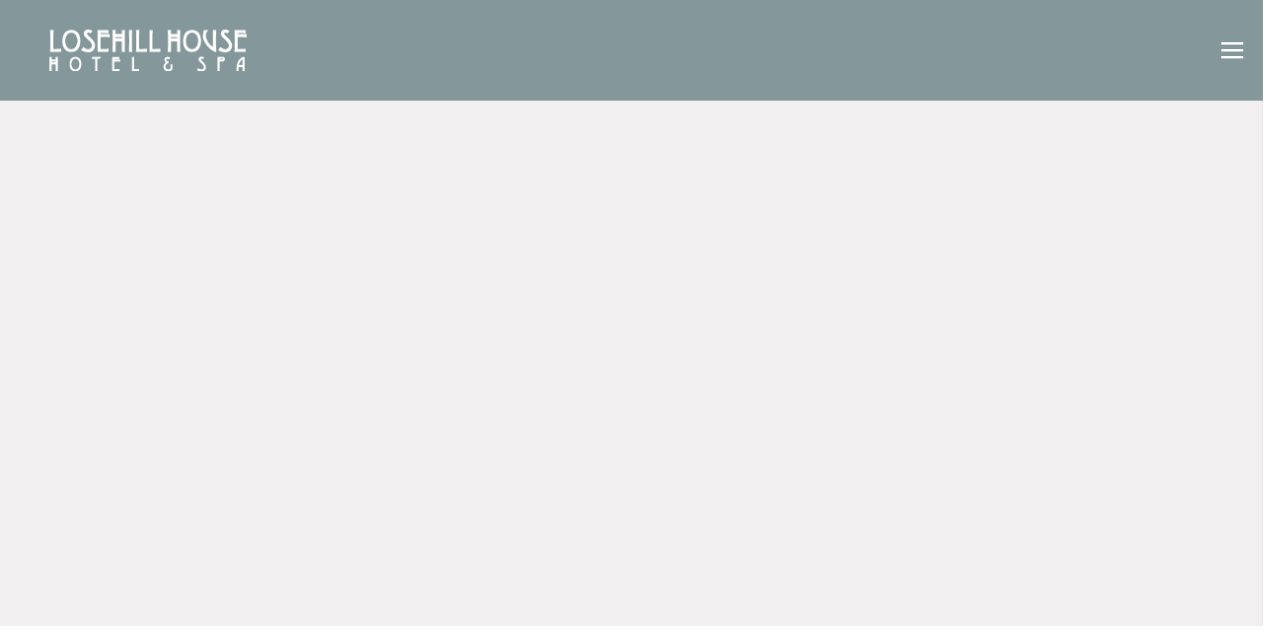click at bounding box center (1249, 51) 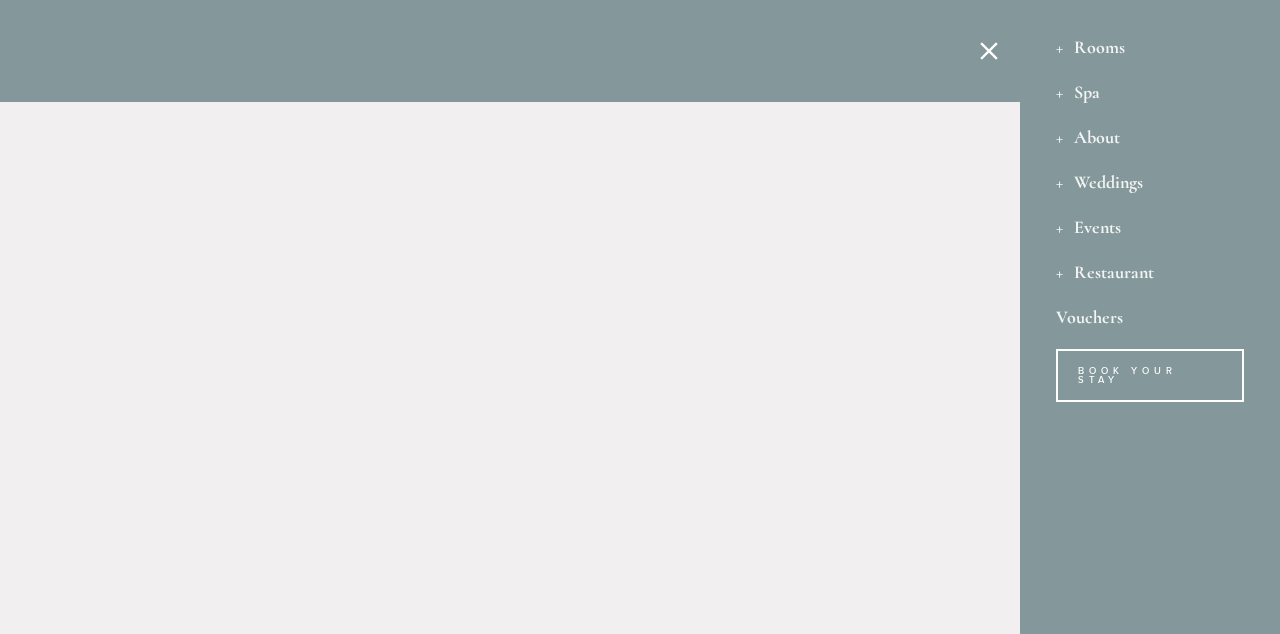 click on "Book Your Stay" at bounding box center [1150, 375] 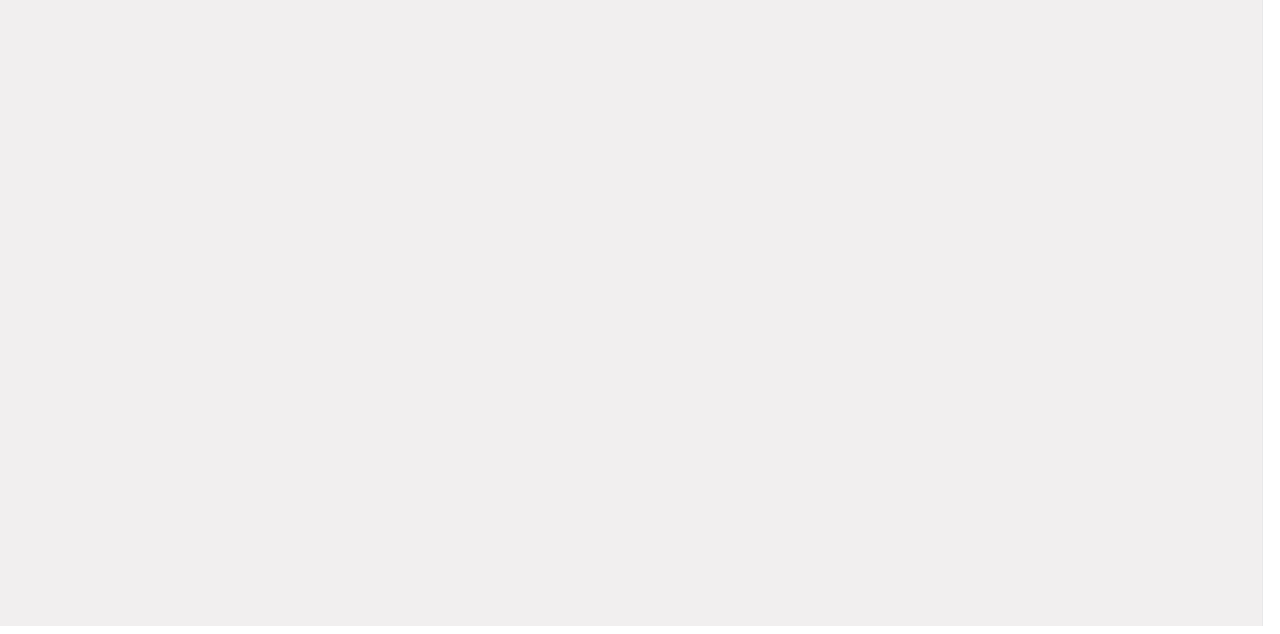 scroll, scrollTop: 0, scrollLeft: 0, axis: both 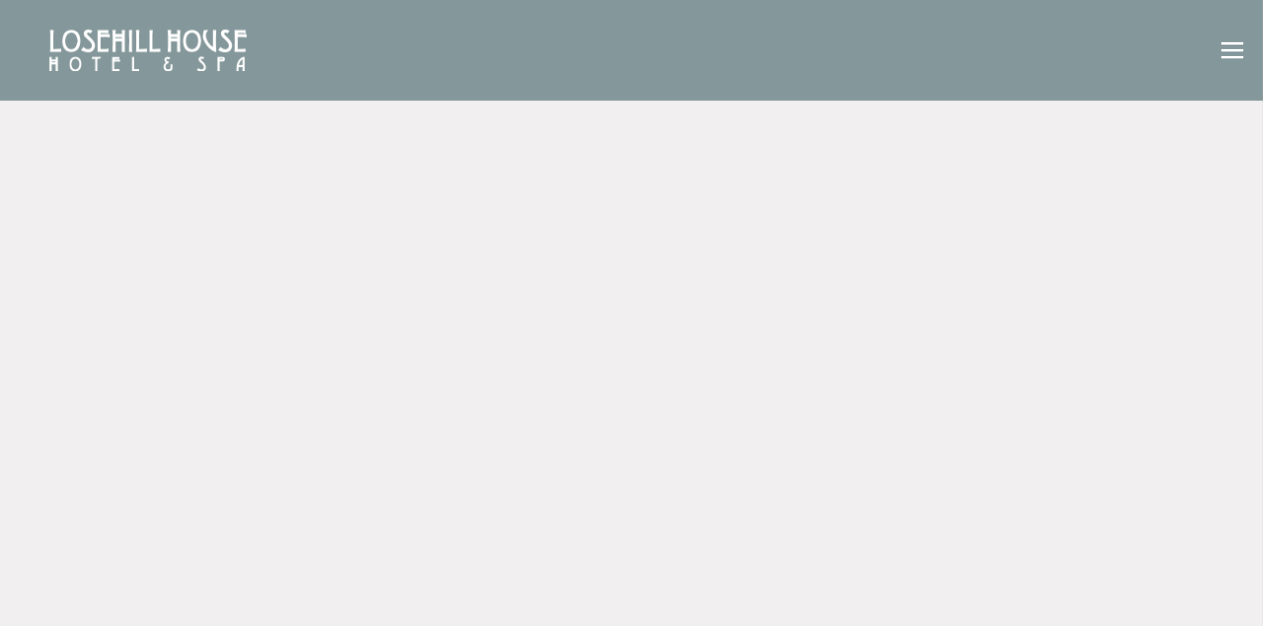 click at bounding box center [1249, 58] 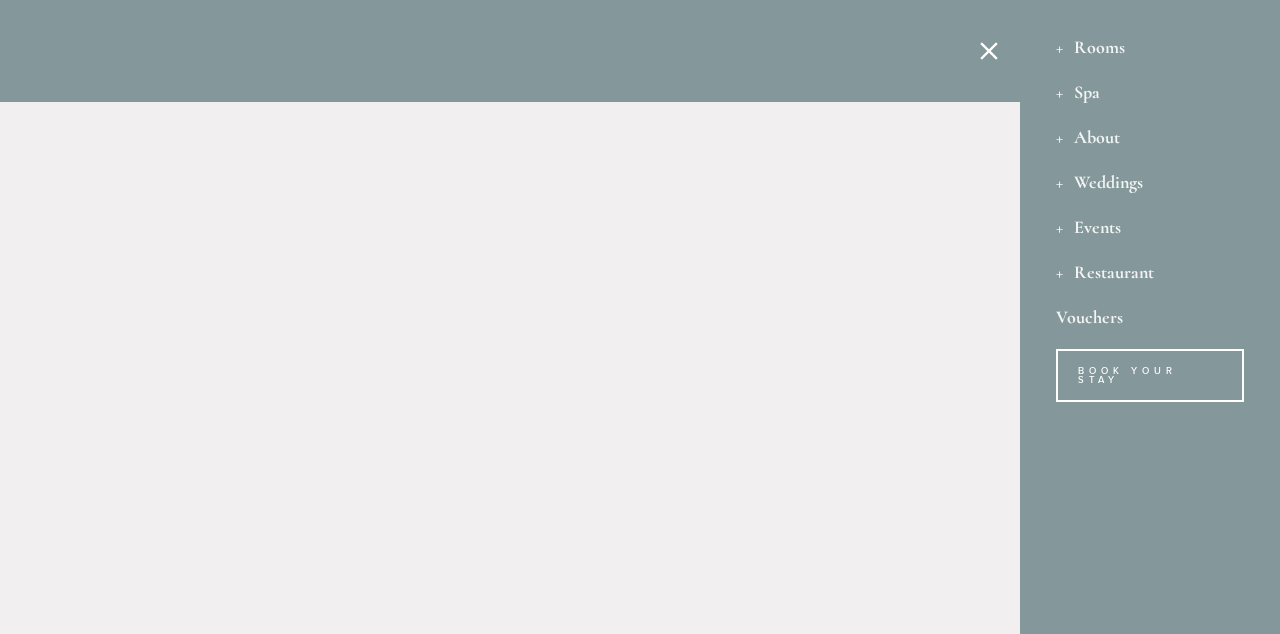 click on "Book Your Stay" at bounding box center [1150, 375] 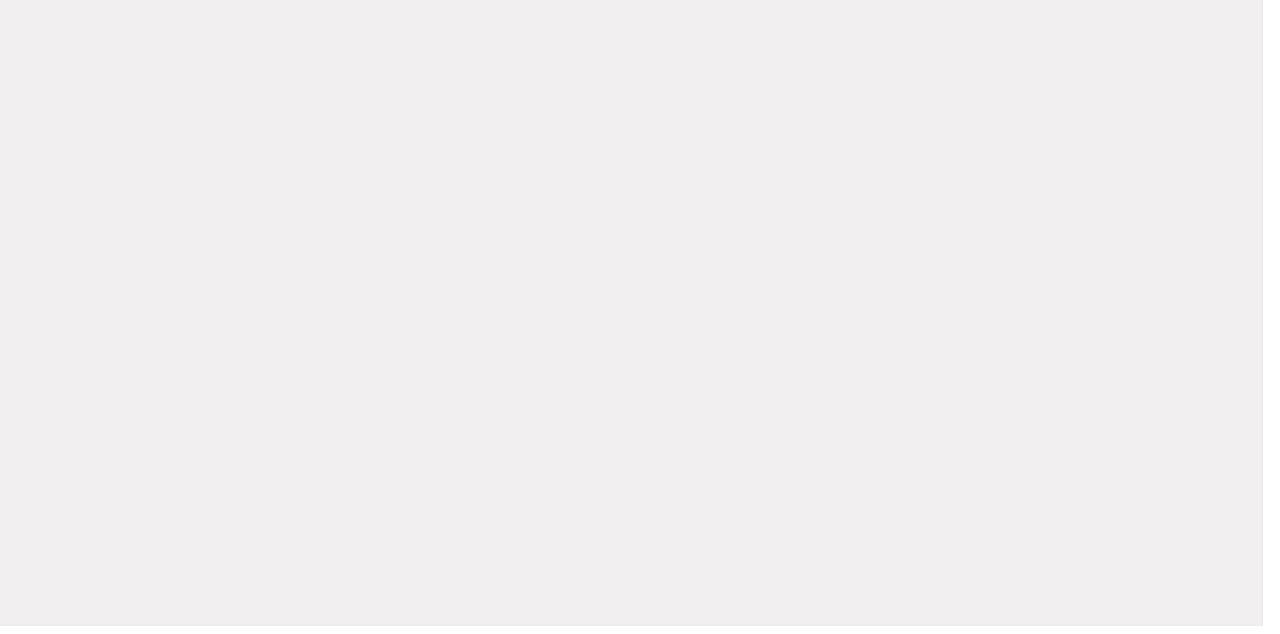 scroll, scrollTop: 1901, scrollLeft: 0, axis: vertical 